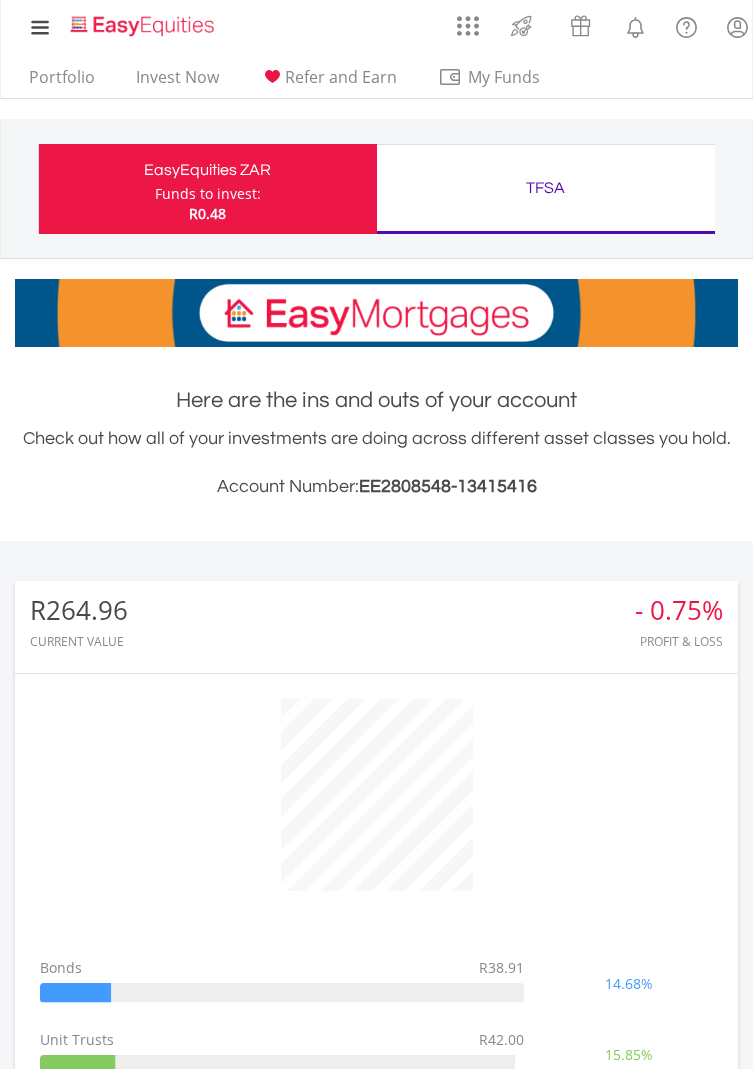 scroll, scrollTop: 0, scrollLeft: 0, axis: both 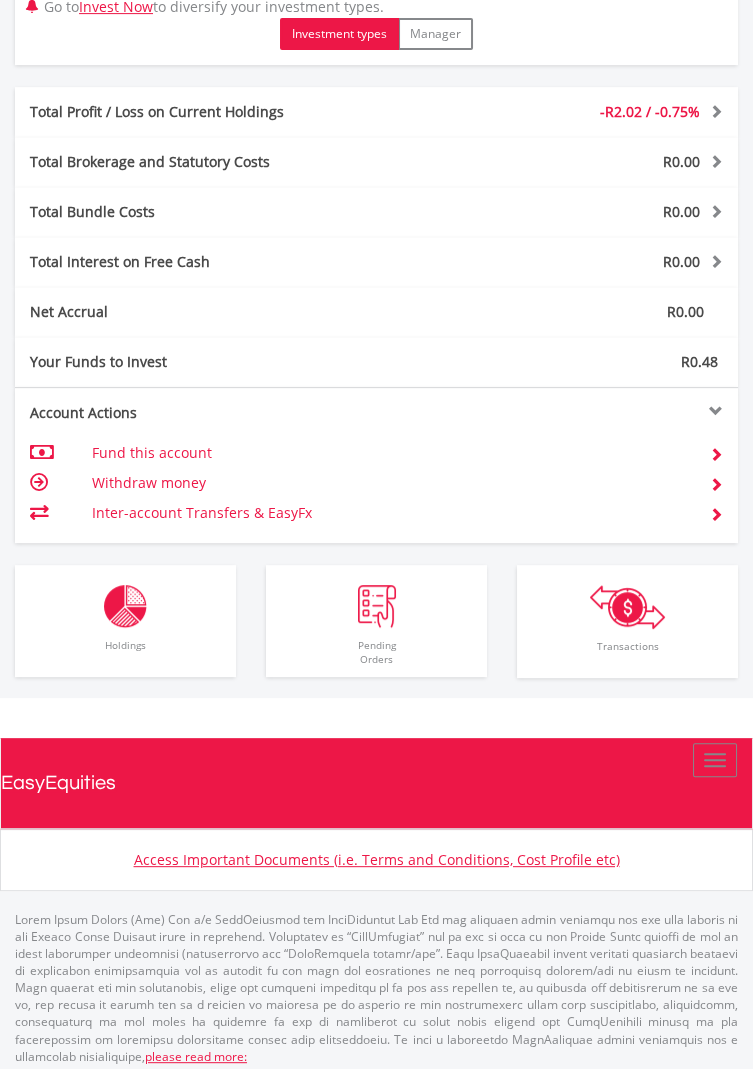 click on "-R2.02 / -0.75%" at bounding box center [650, 111] 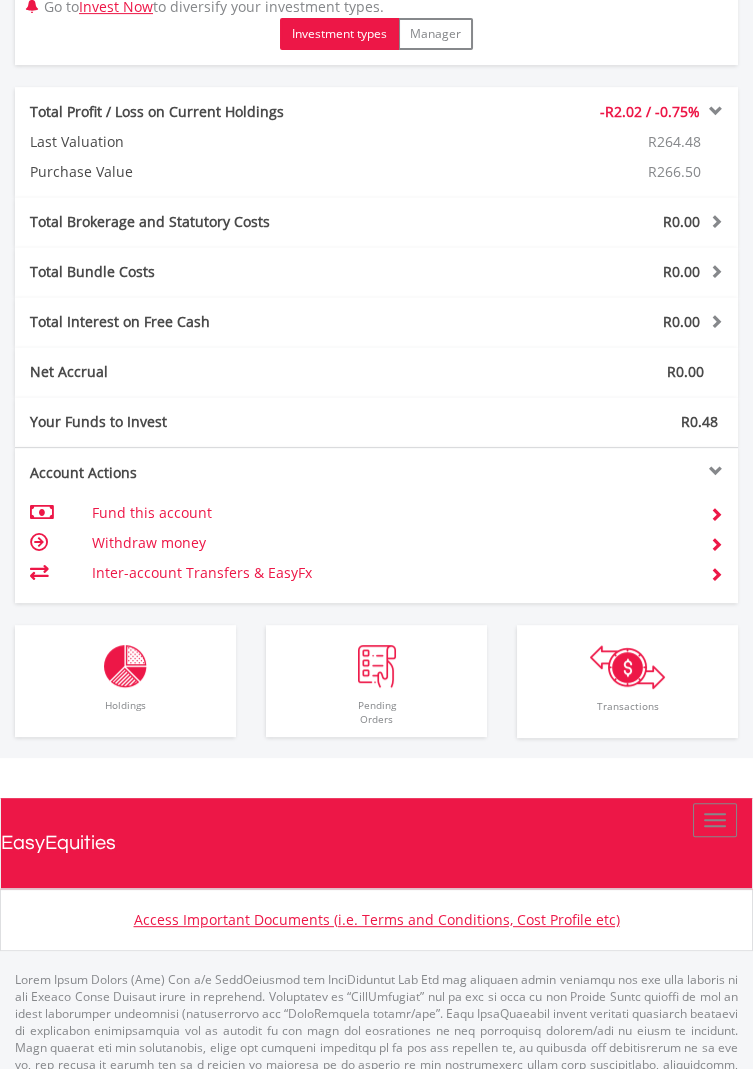 click on "-R2.02 / -0.75%" at bounding box center (650, 111) 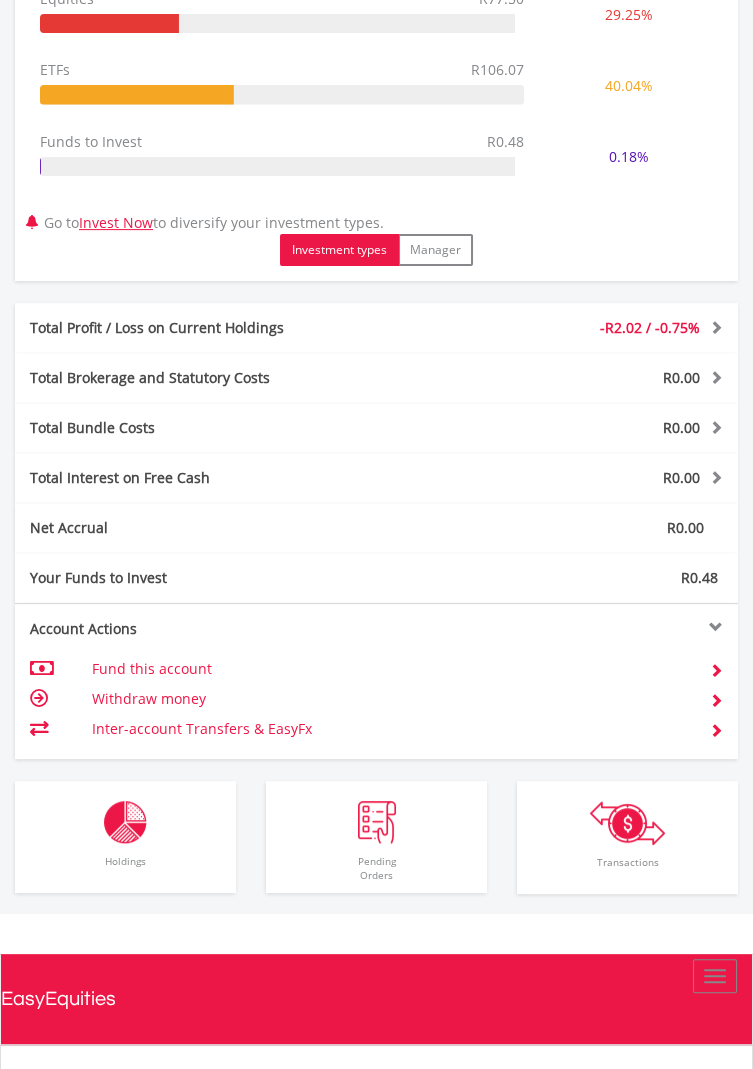 scroll, scrollTop: 1239, scrollLeft: 0, axis: vertical 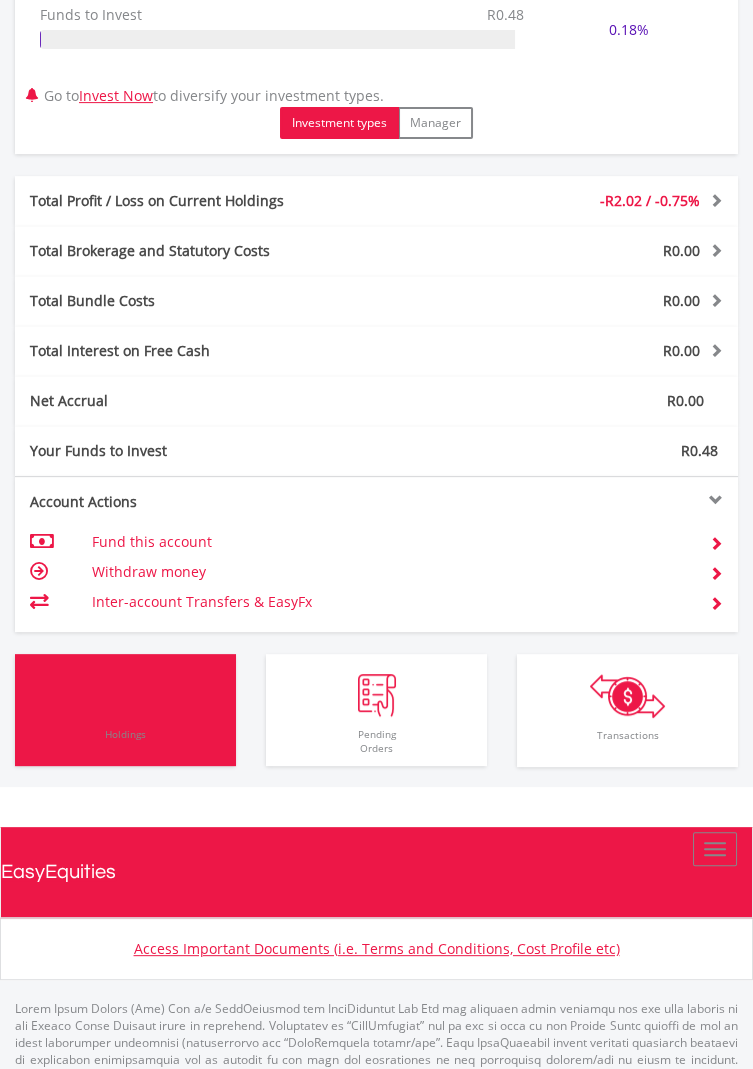 click at bounding box center (125, 695) 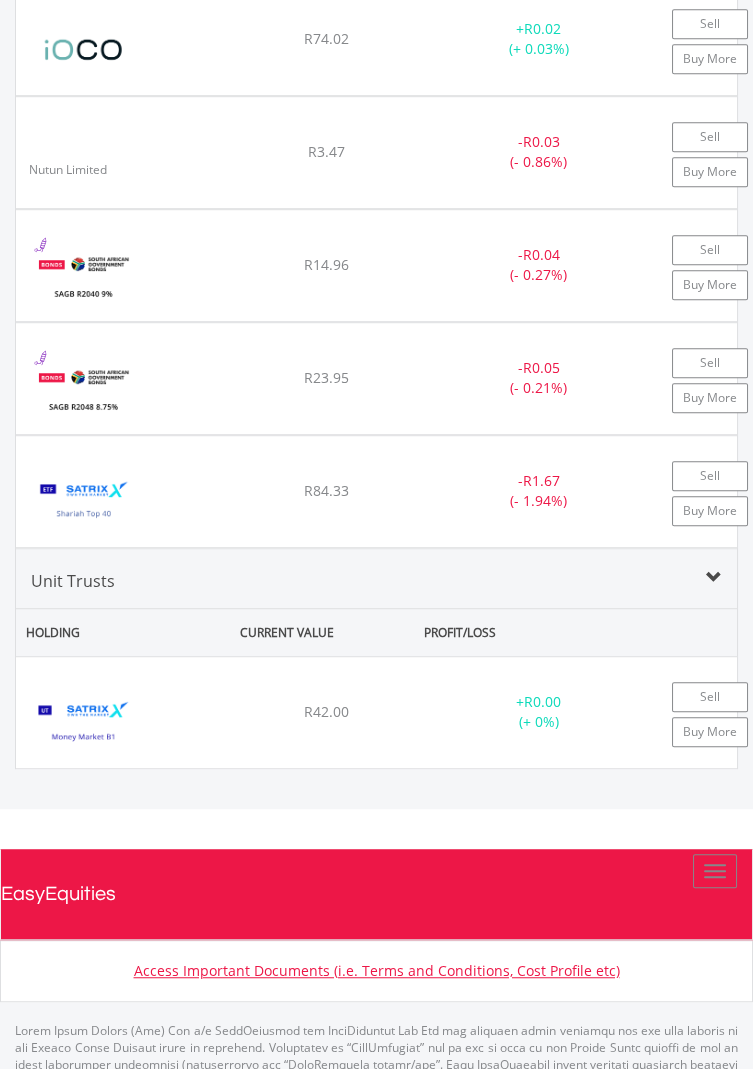 scroll, scrollTop: 2305, scrollLeft: 0, axis: vertical 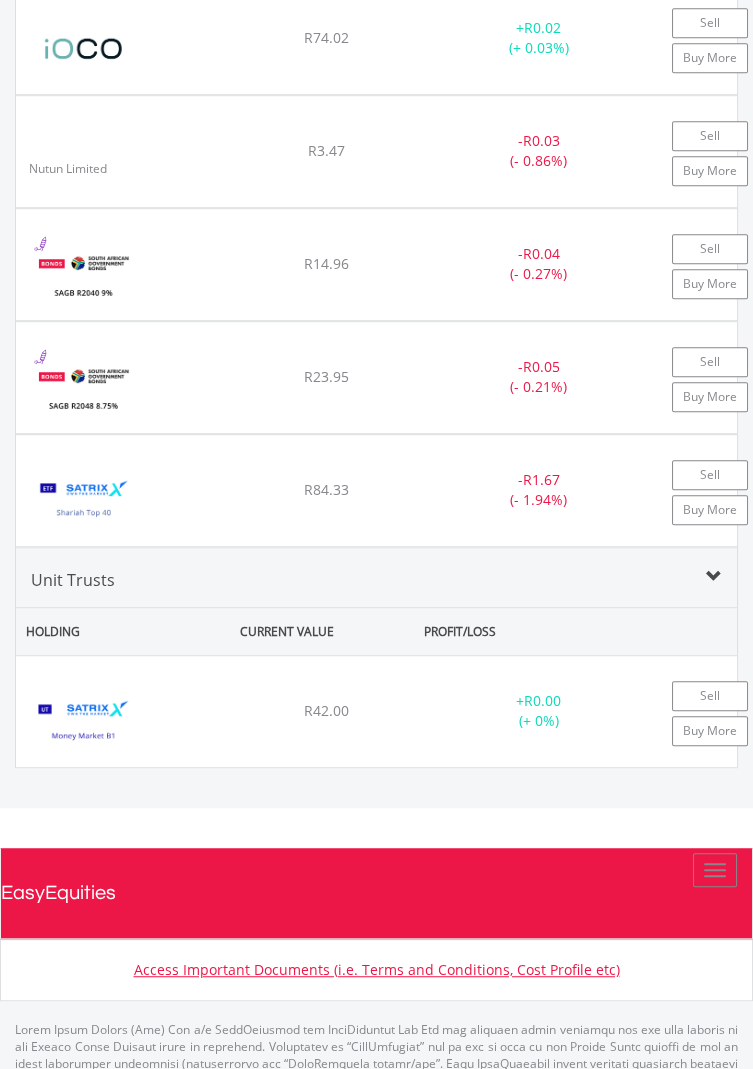 click at bounding box center [714, -209] 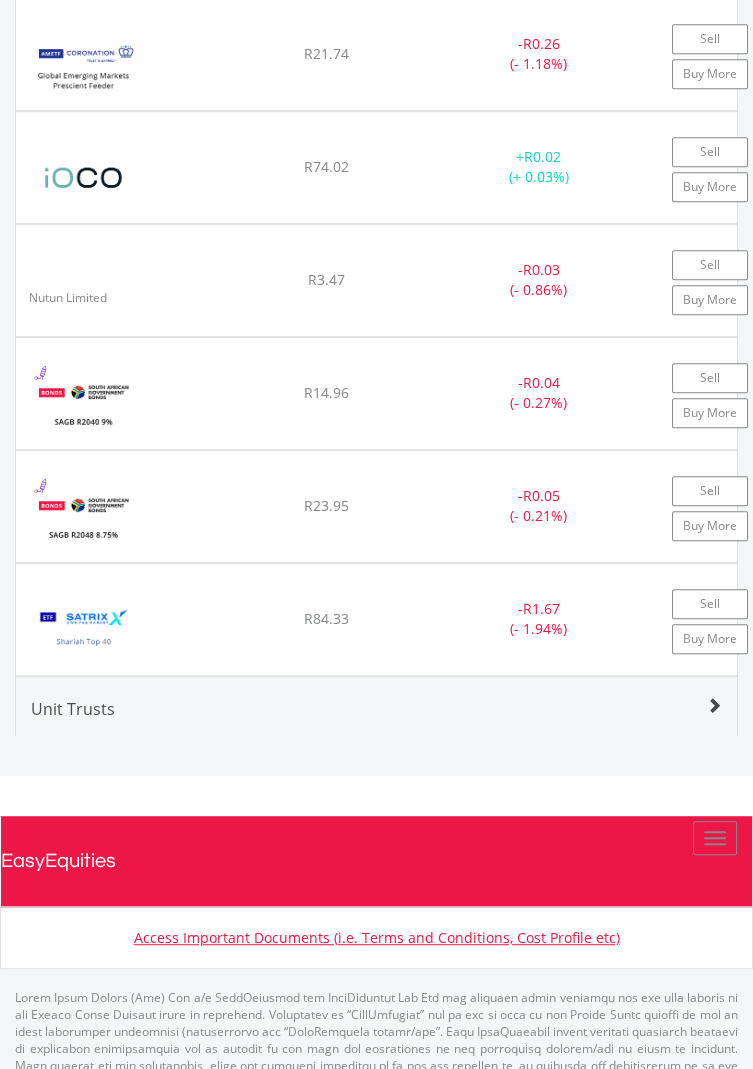 scroll, scrollTop: 2164, scrollLeft: 0, axis: vertical 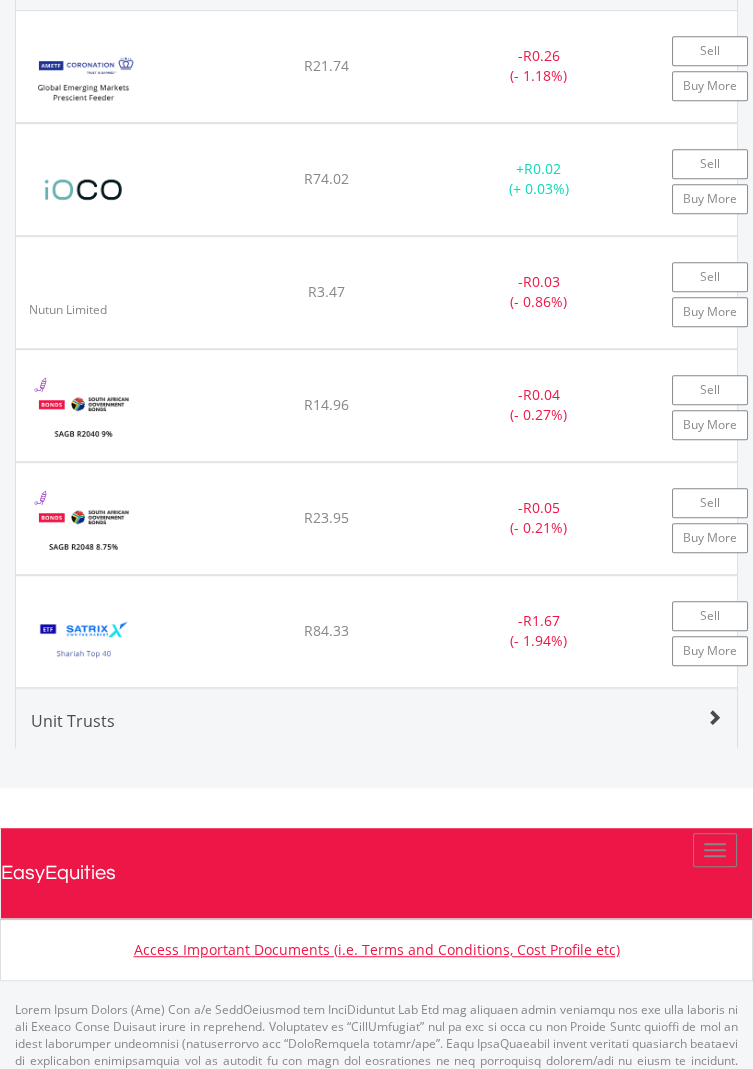click at bounding box center (714, 718) 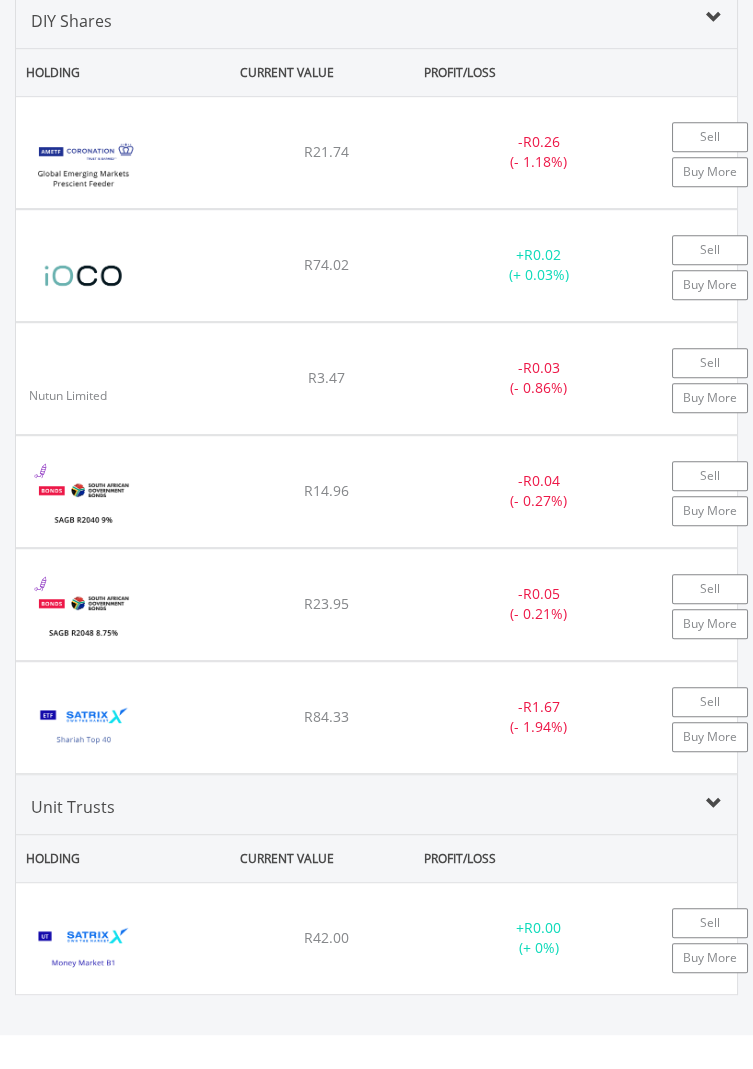 scroll, scrollTop: 2088, scrollLeft: 0, axis: vertical 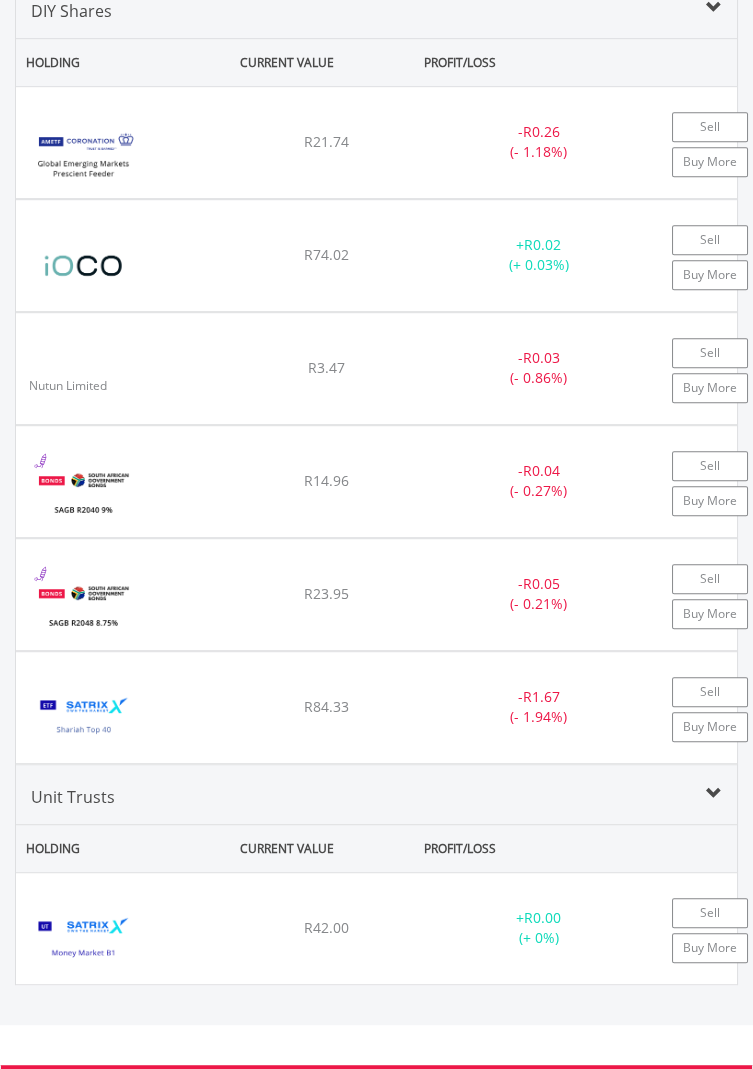 click on "Satrix Money Market B1" at bounding box center [114, 938] 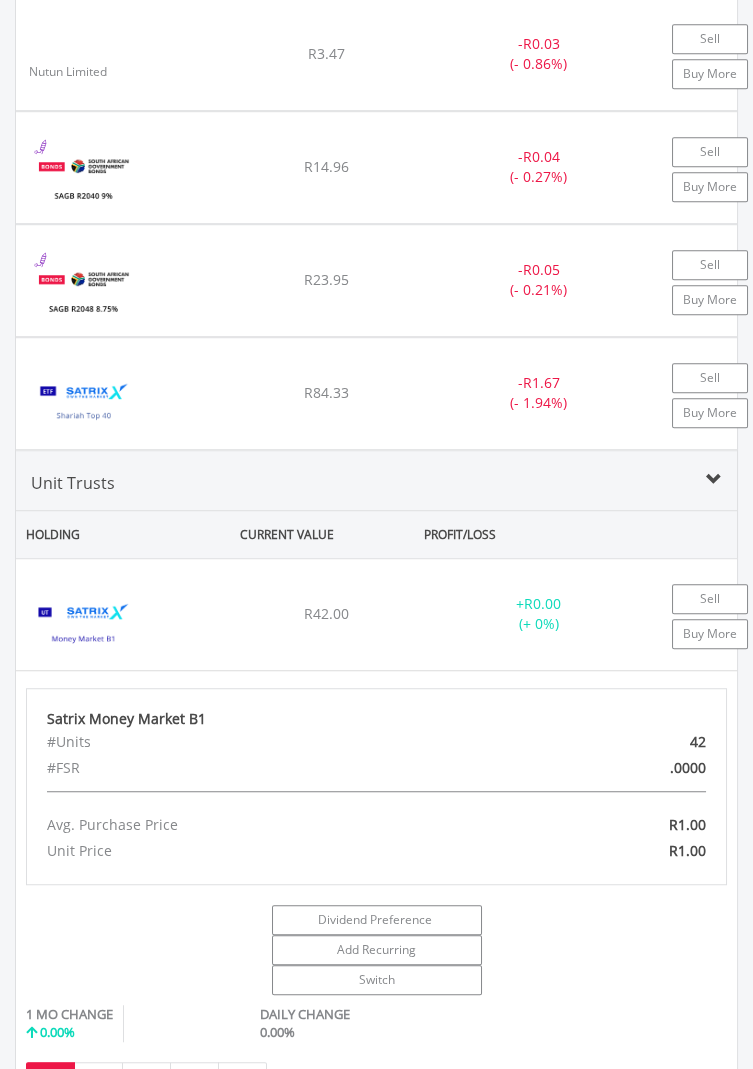 scroll, scrollTop: 2403, scrollLeft: 0, axis: vertical 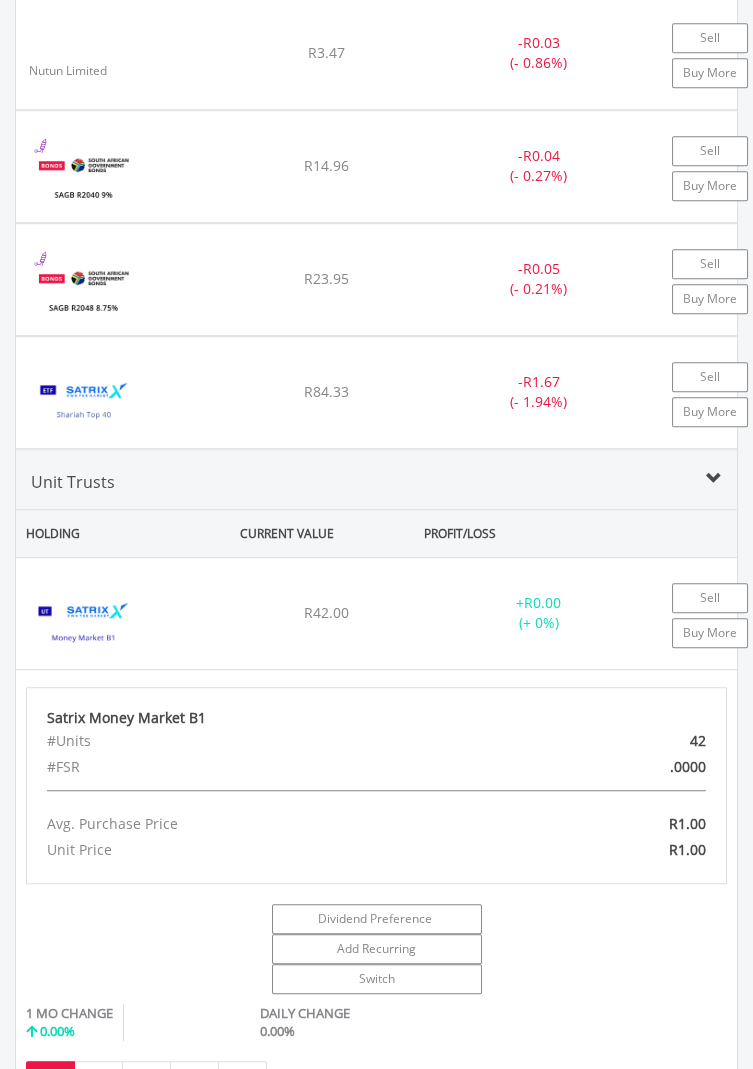 click on "Unit Trusts" at bounding box center (376, -297) 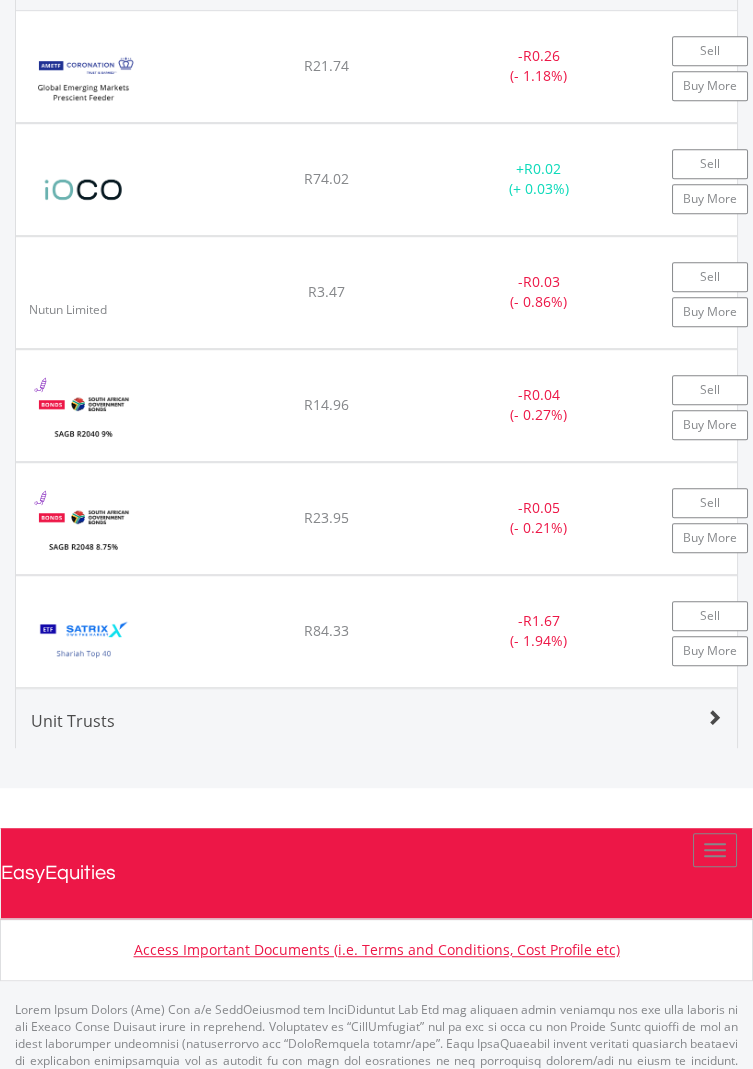 scroll, scrollTop: 2164, scrollLeft: 0, axis: vertical 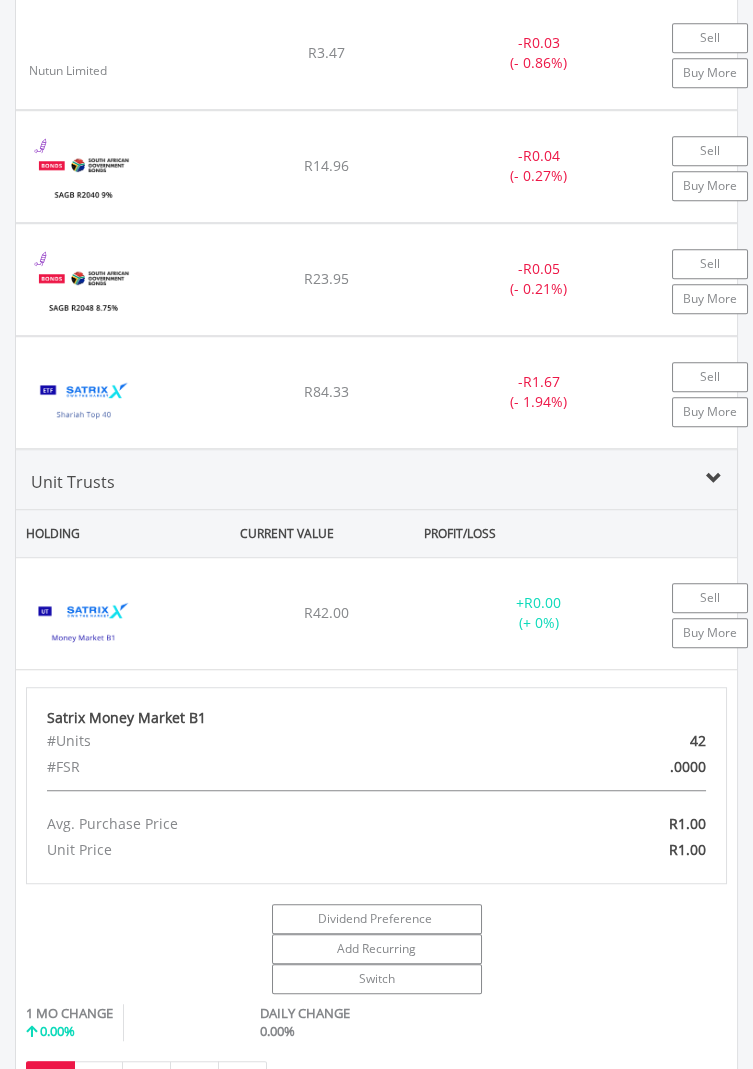 click on "-  R1.67 (- 1.94%)" at bounding box center [539, -173] 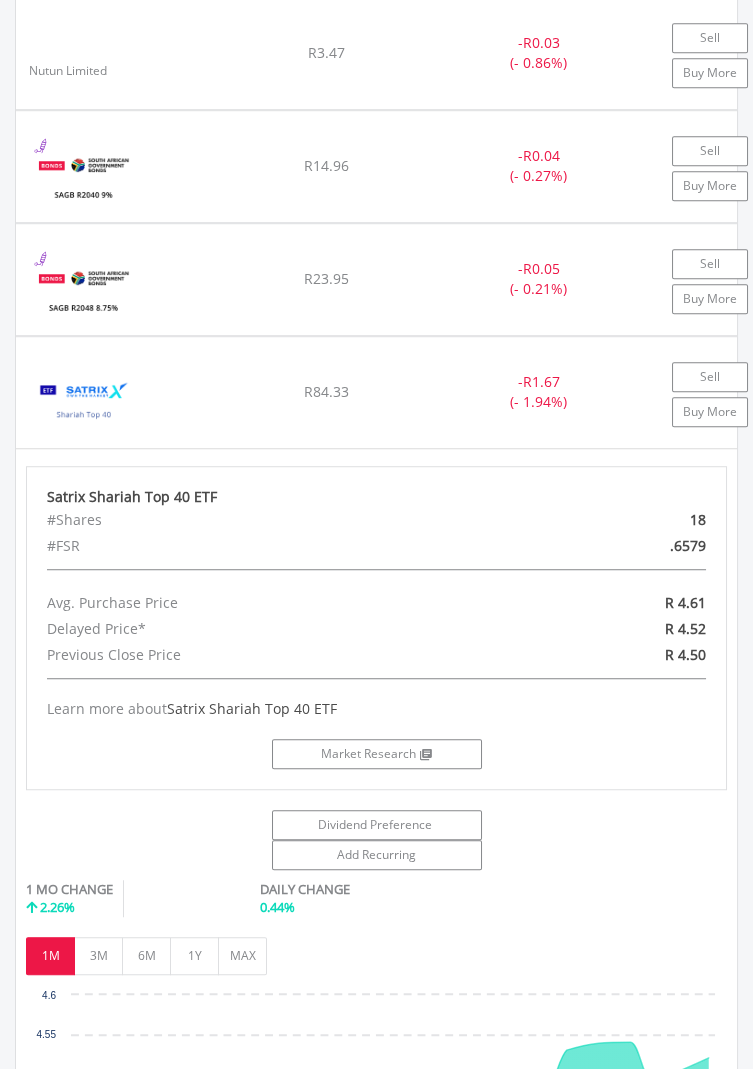 click on "Satrix Shariah Top 40 ETF" at bounding box center [376, 497] 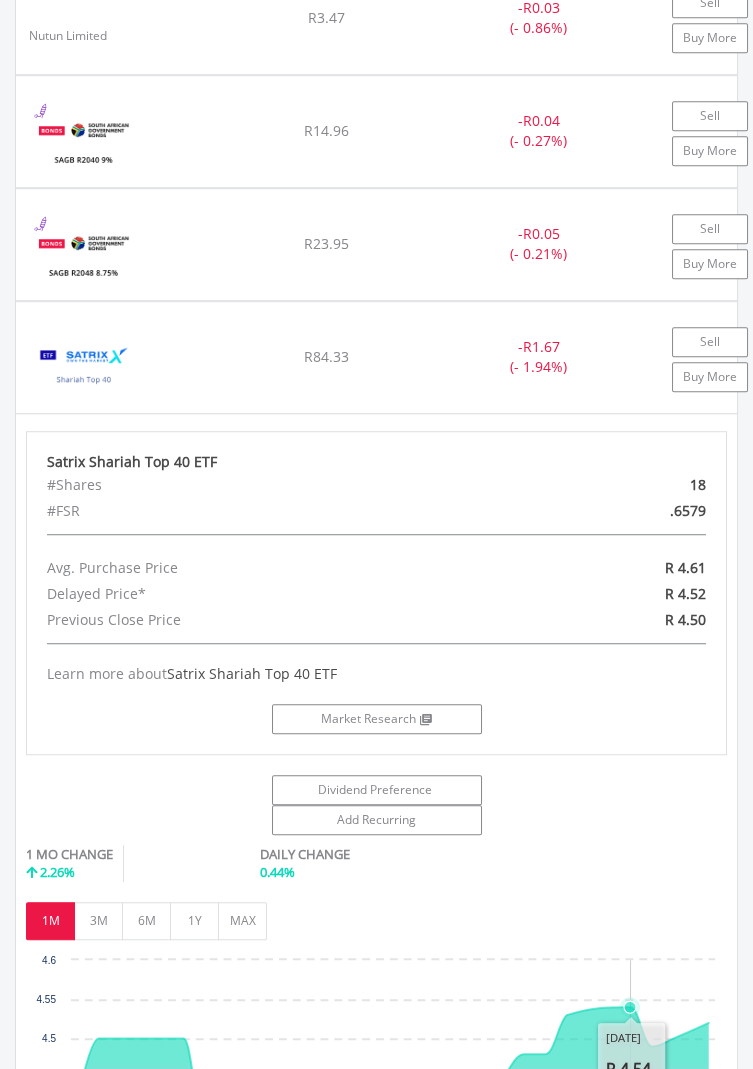 scroll, scrollTop: 2482, scrollLeft: 0, axis: vertical 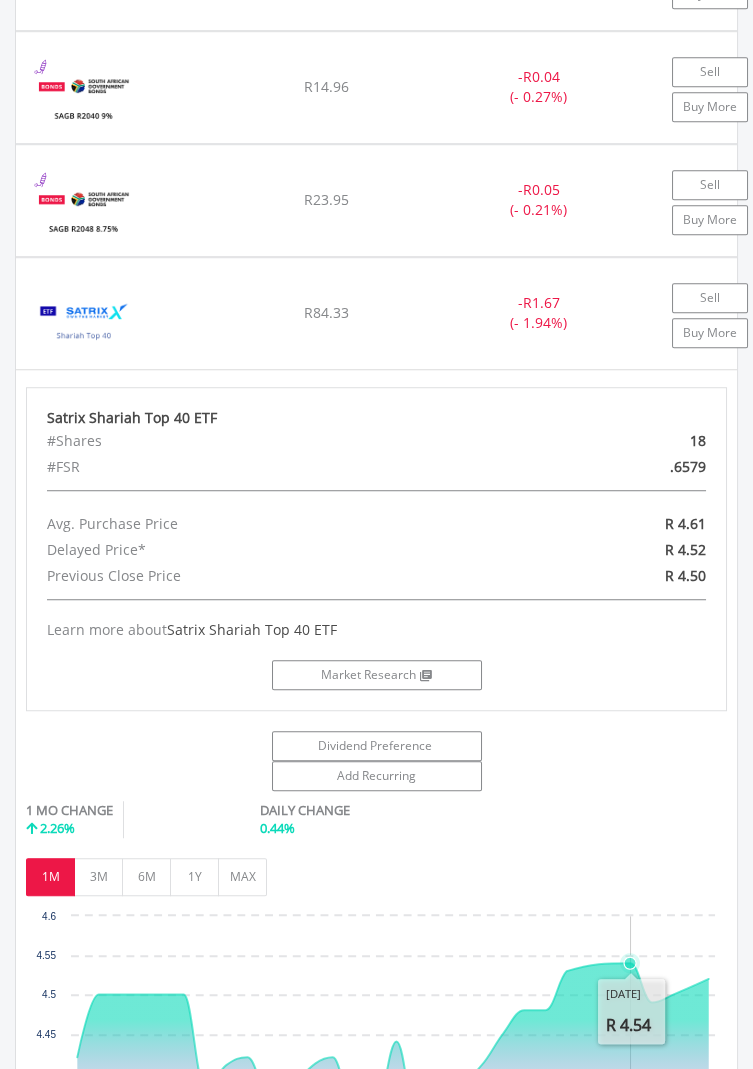 click on "﻿
Satrix Shariah Top 40 ETF
R86.00
R84.33
R4.52
-  R1.67 (- 1.94%)
Sell
Buy More" at bounding box center (376, -252) 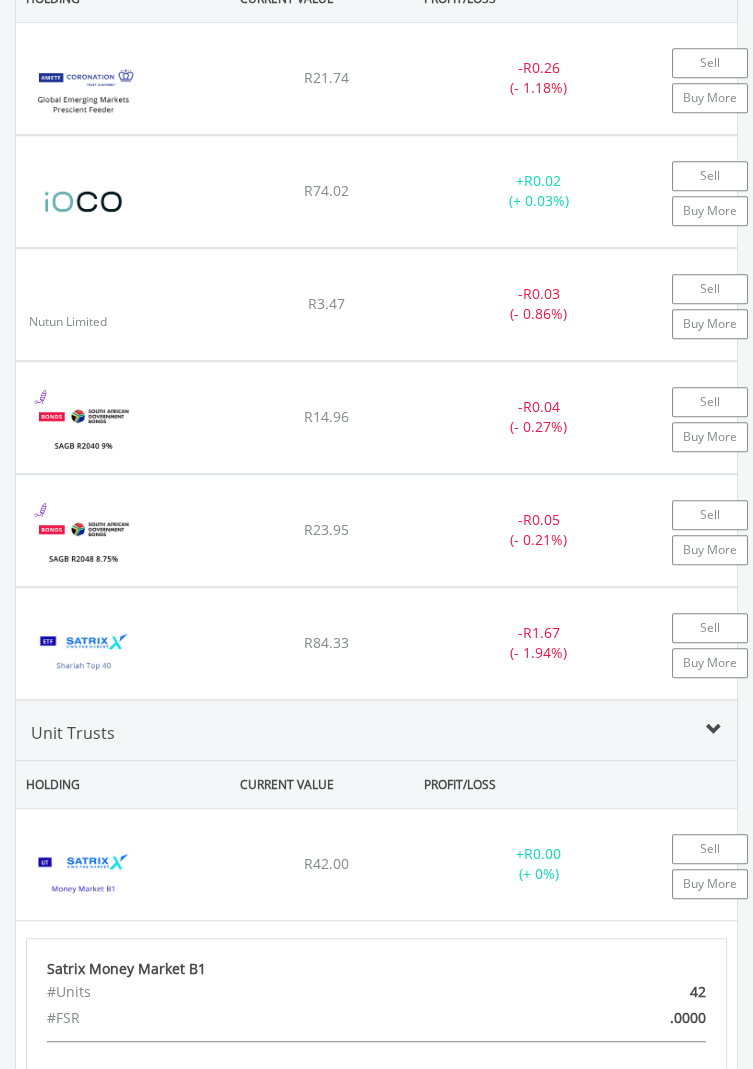 scroll, scrollTop: 2151, scrollLeft: 0, axis: vertical 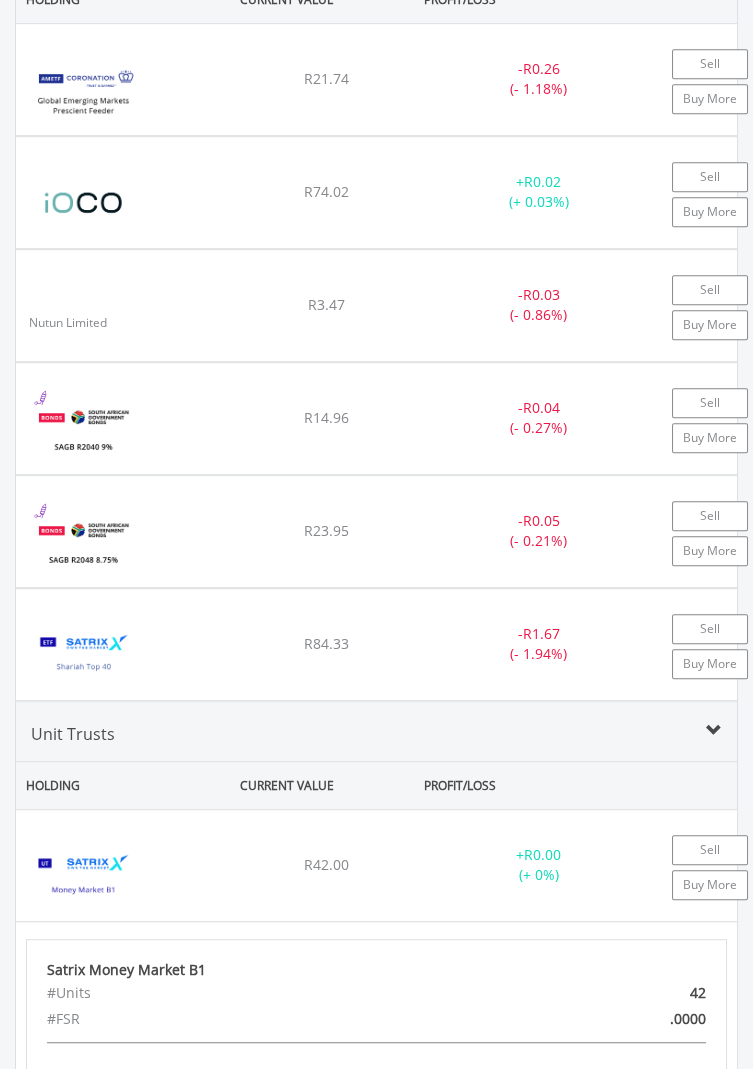 click on "R74.02" at bounding box center [326, 78] 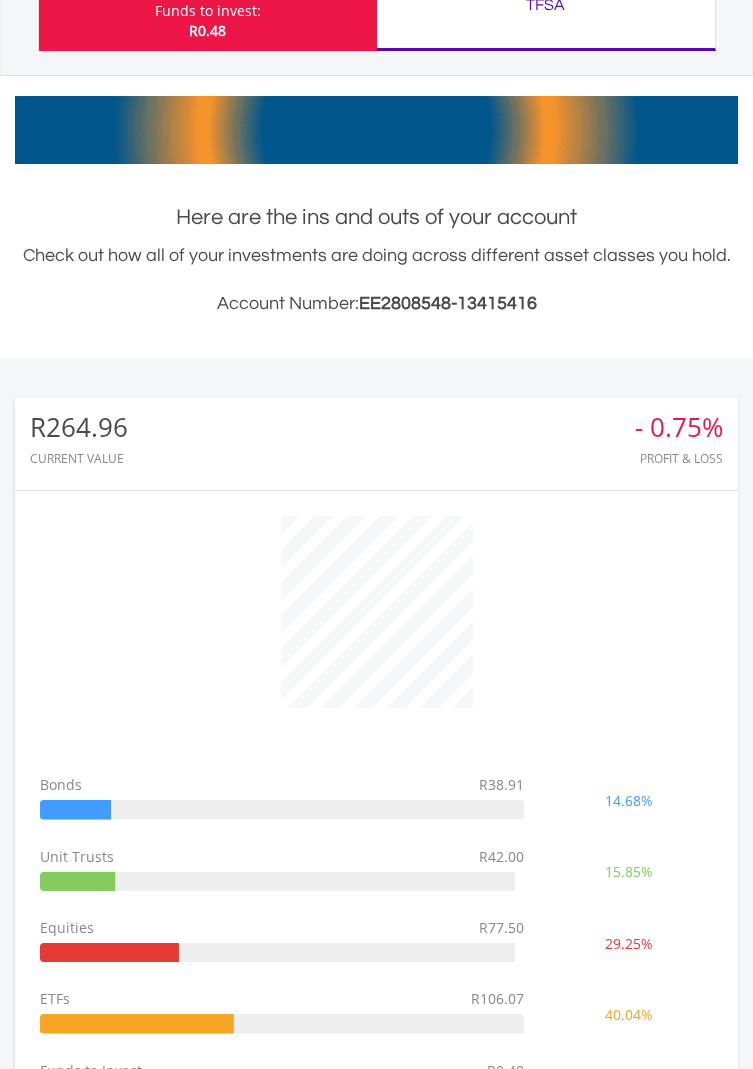 scroll, scrollTop: 0, scrollLeft: 0, axis: both 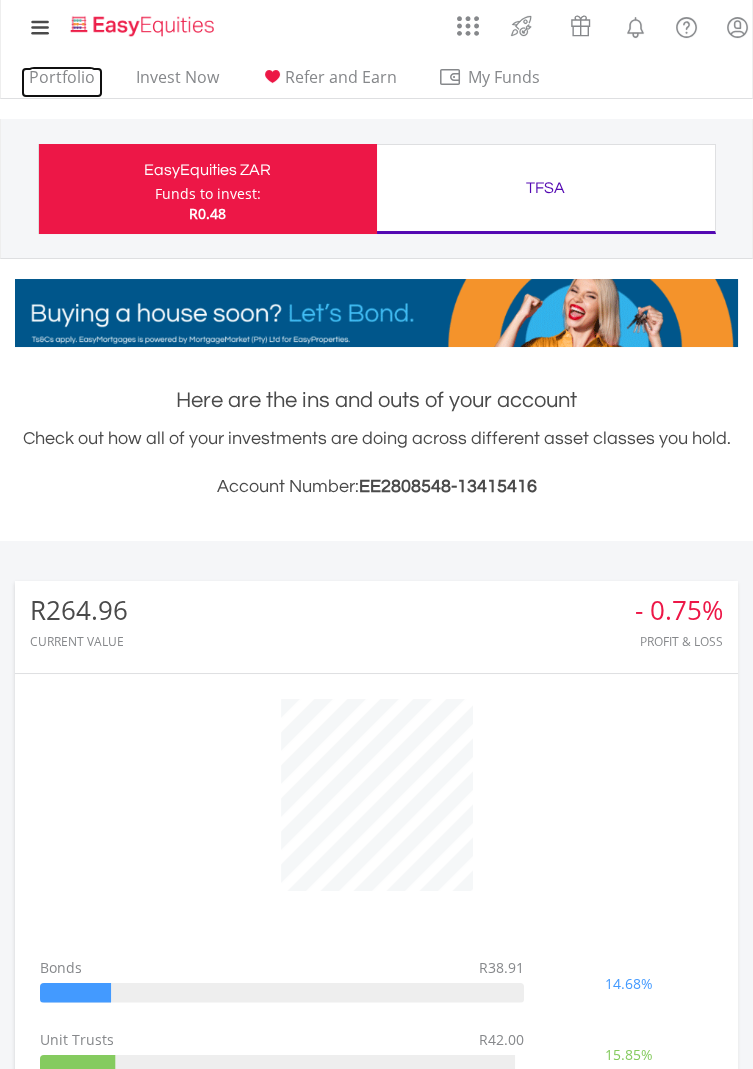 click on "Portfolio" at bounding box center [62, 82] 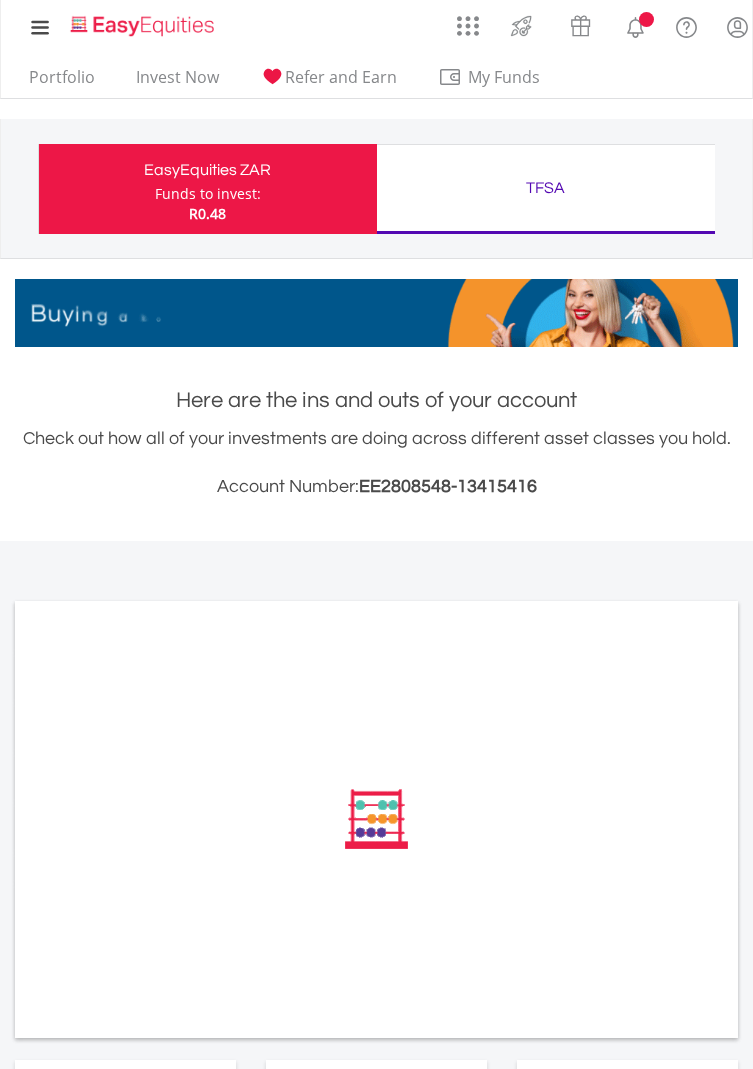 scroll, scrollTop: 0, scrollLeft: 0, axis: both 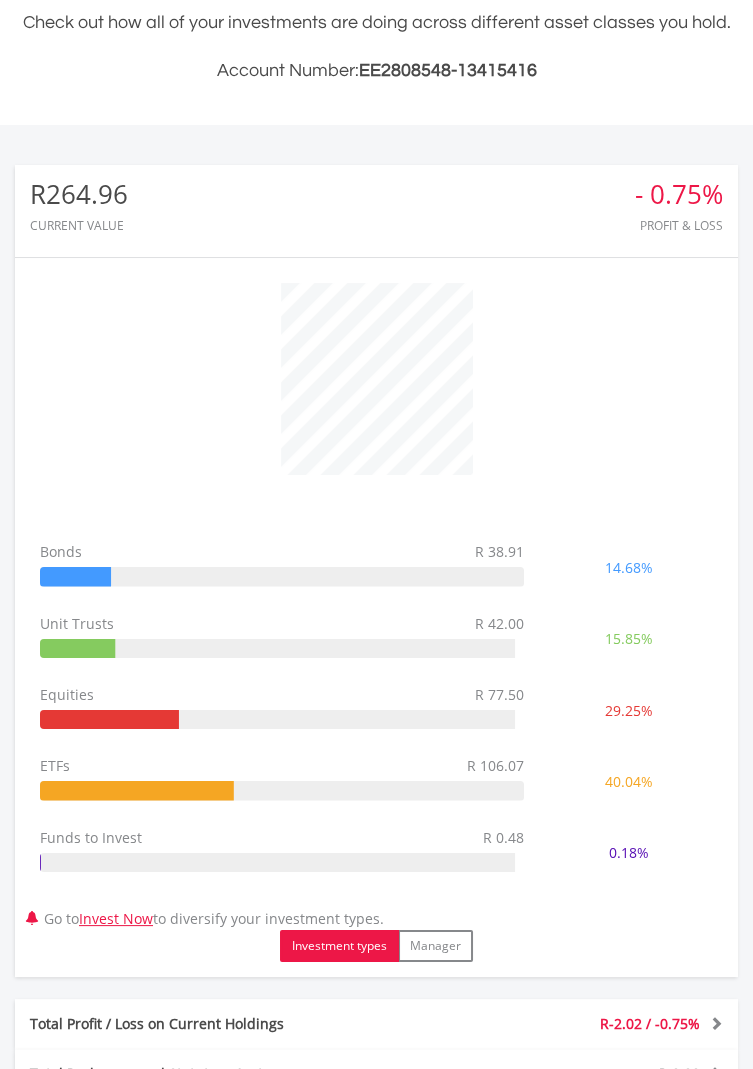 click 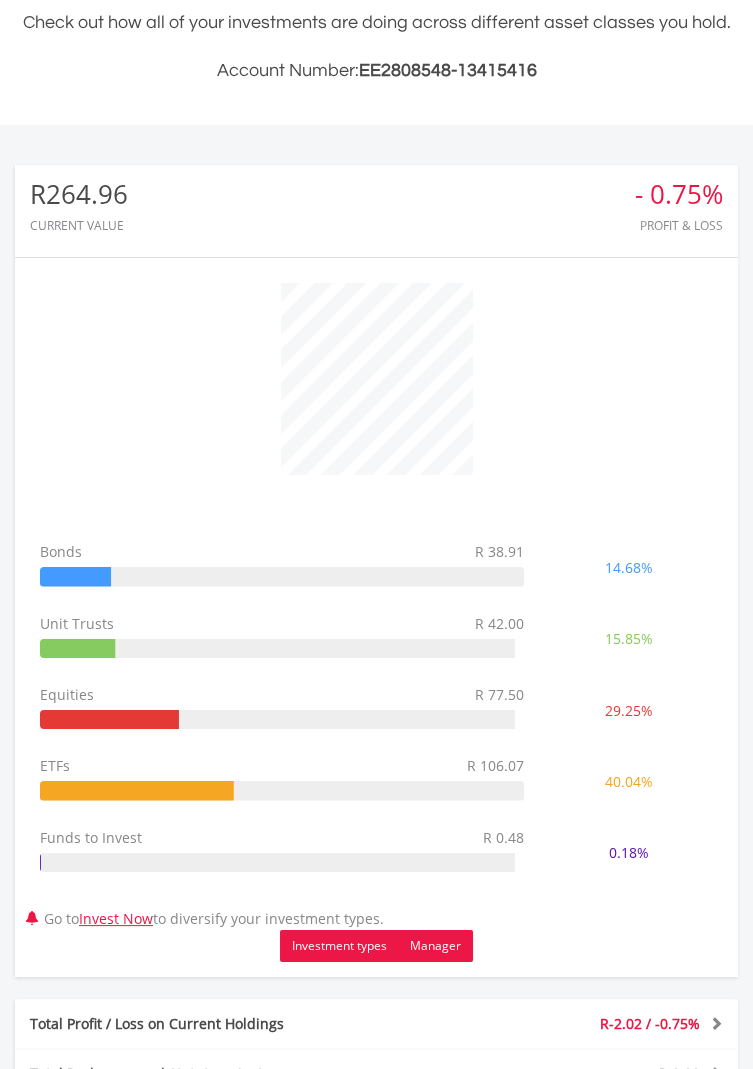 click on "Manager" at bounding box center [435, 946] 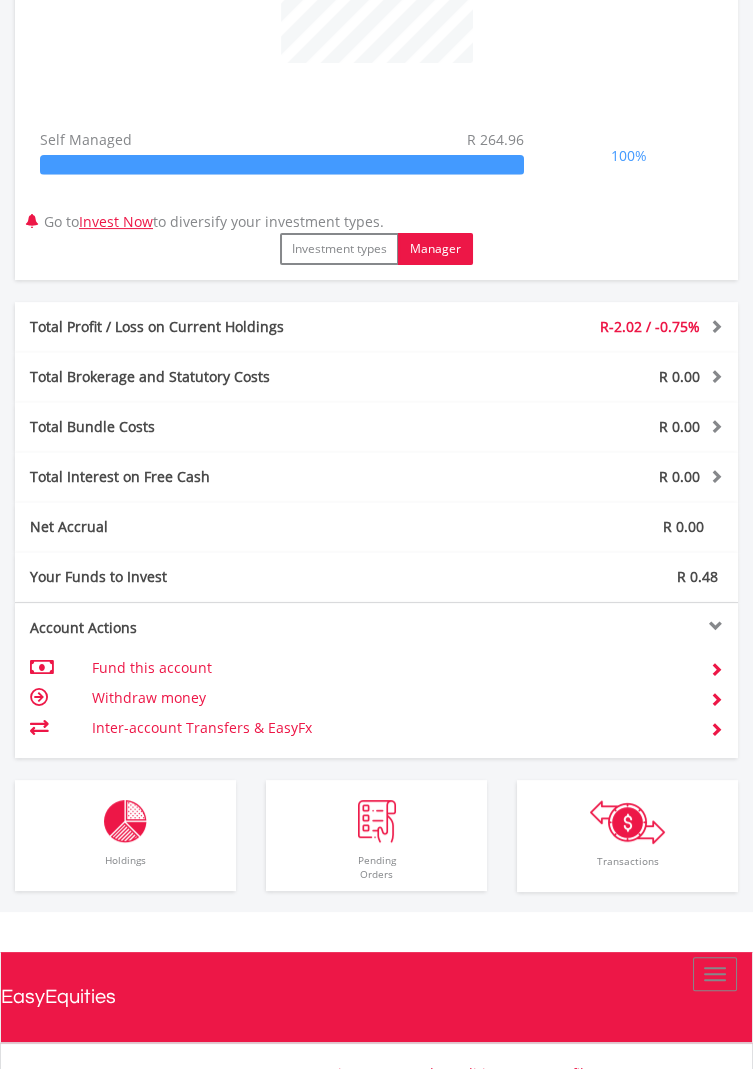 scroll, scrollTop: 831, scrollLeft: 0, axis: vertical 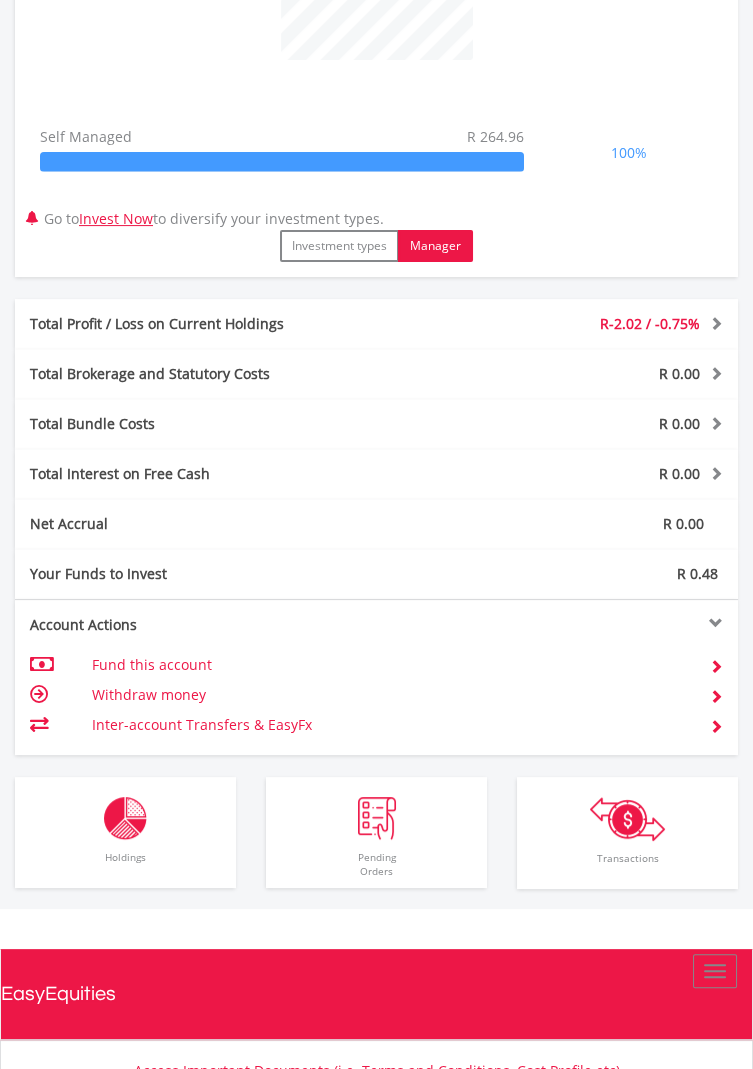 click on "Total Profit / Loss on Current Holdings
R-2.02 / -0.75%
Last Valuation
R 264.48
Purchase Value
R 266.50" at bounding box center [376, 324] 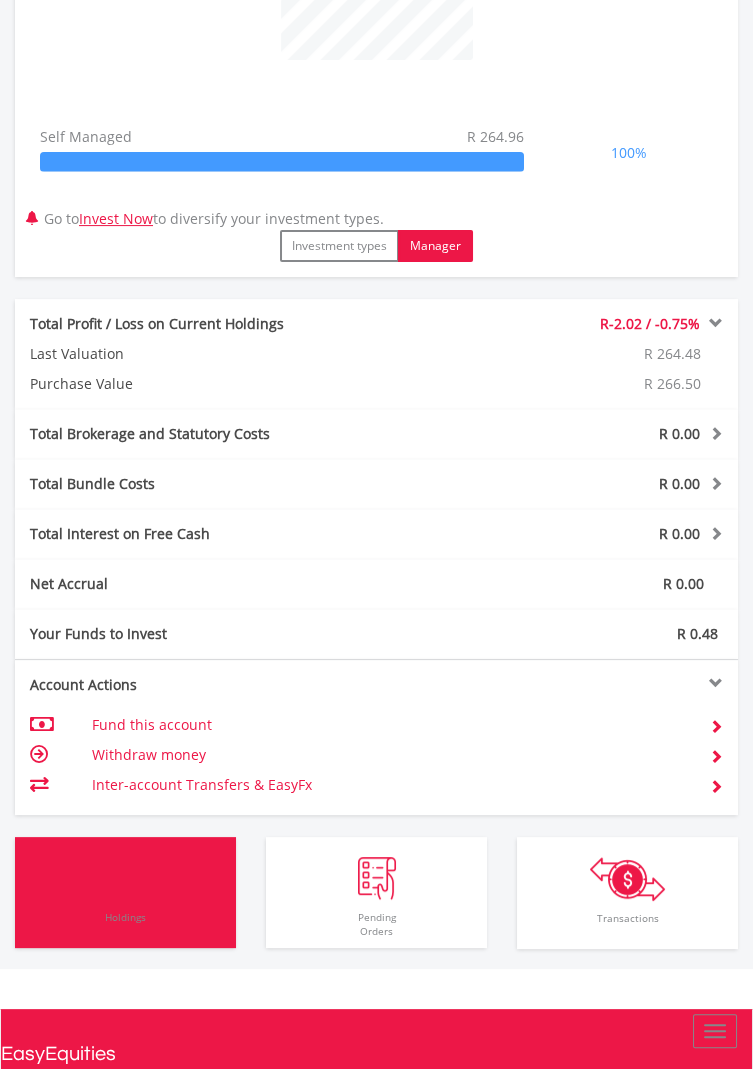click on "Holdings
All Holdings" at bounding box center (125, 893) 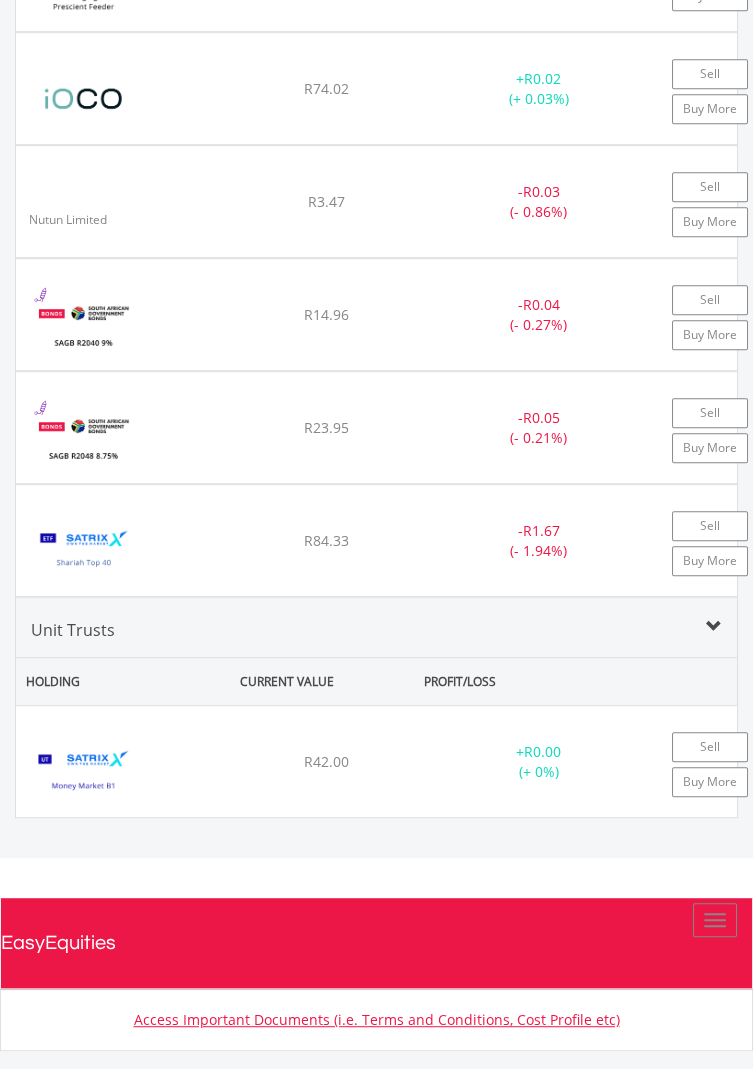 scroll, scrollTop: 2032, scrollLeft: 0, axis: vertical 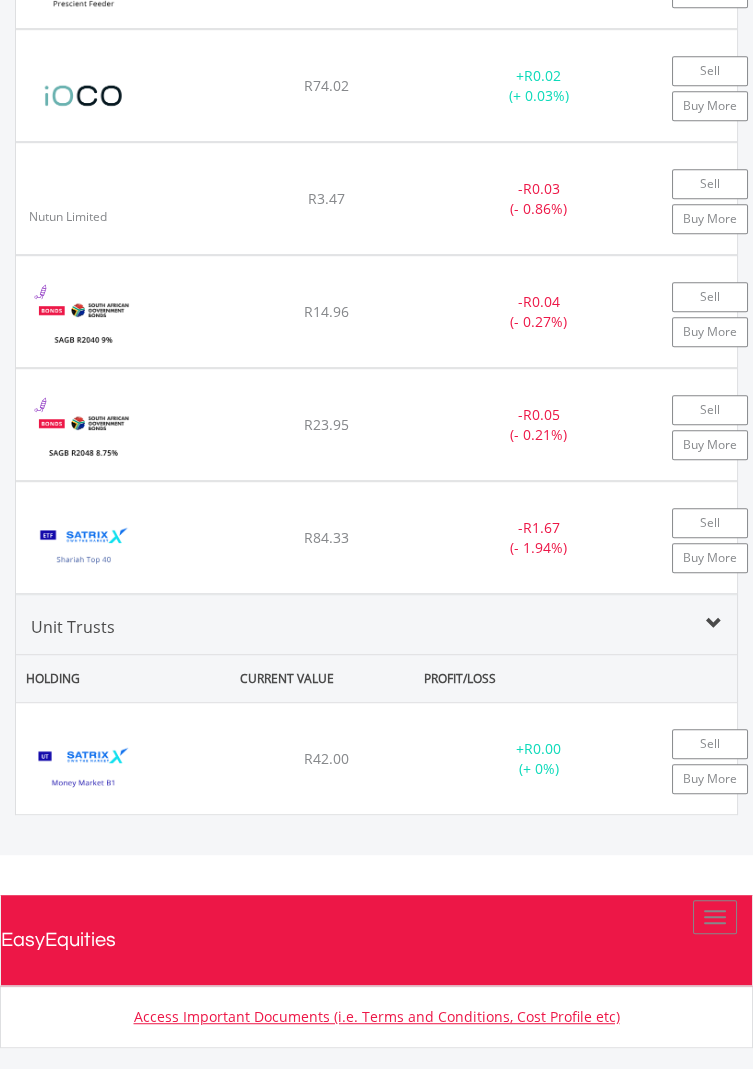 click on "Unit Trusts" at bounding box center (376, -152) 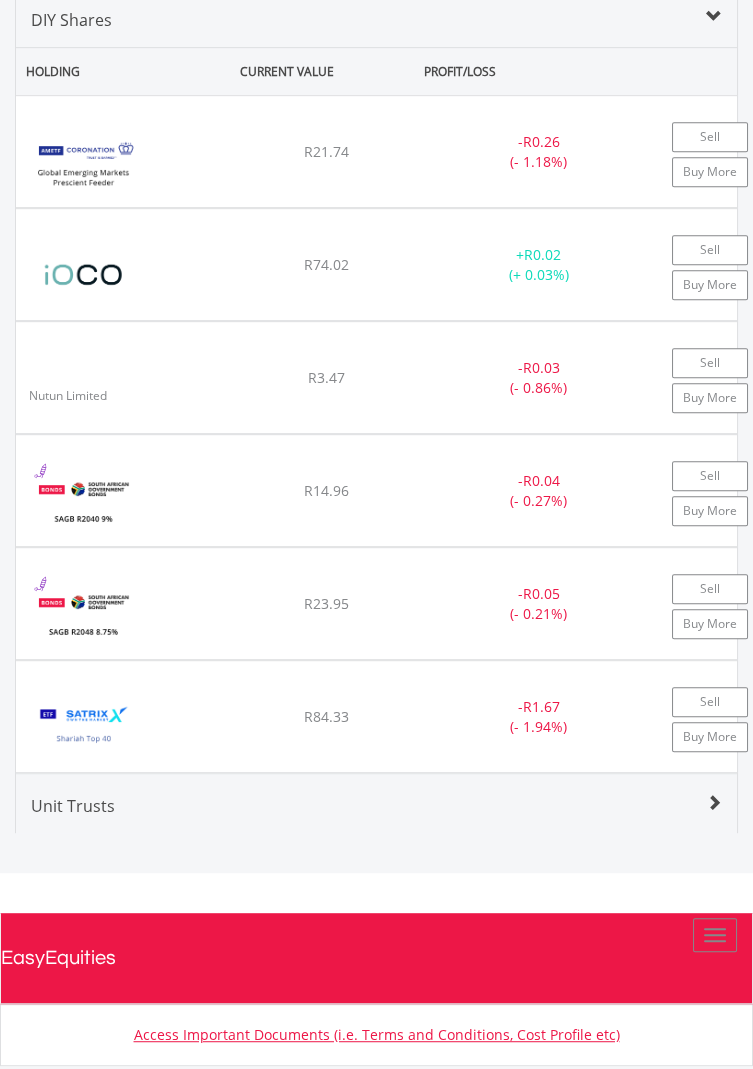 scroll, scrollTop: 1939, scrollLeft: 0, axis: vertical 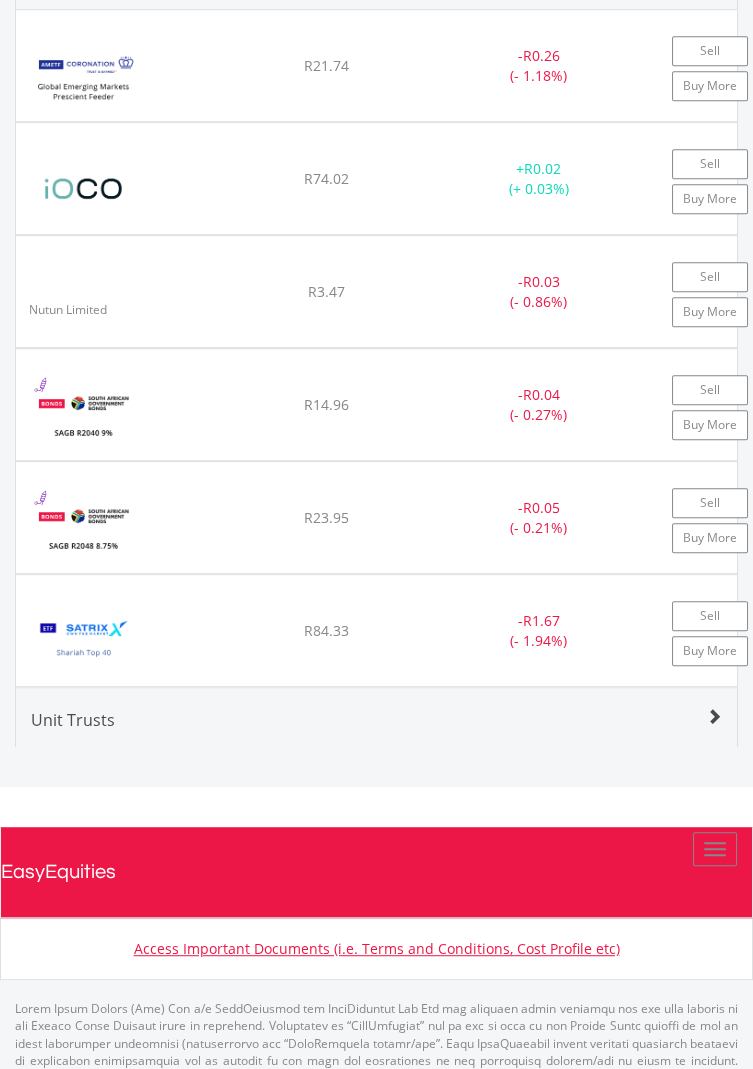 click on "Unit Trusts" at bounding box center (376, 727) 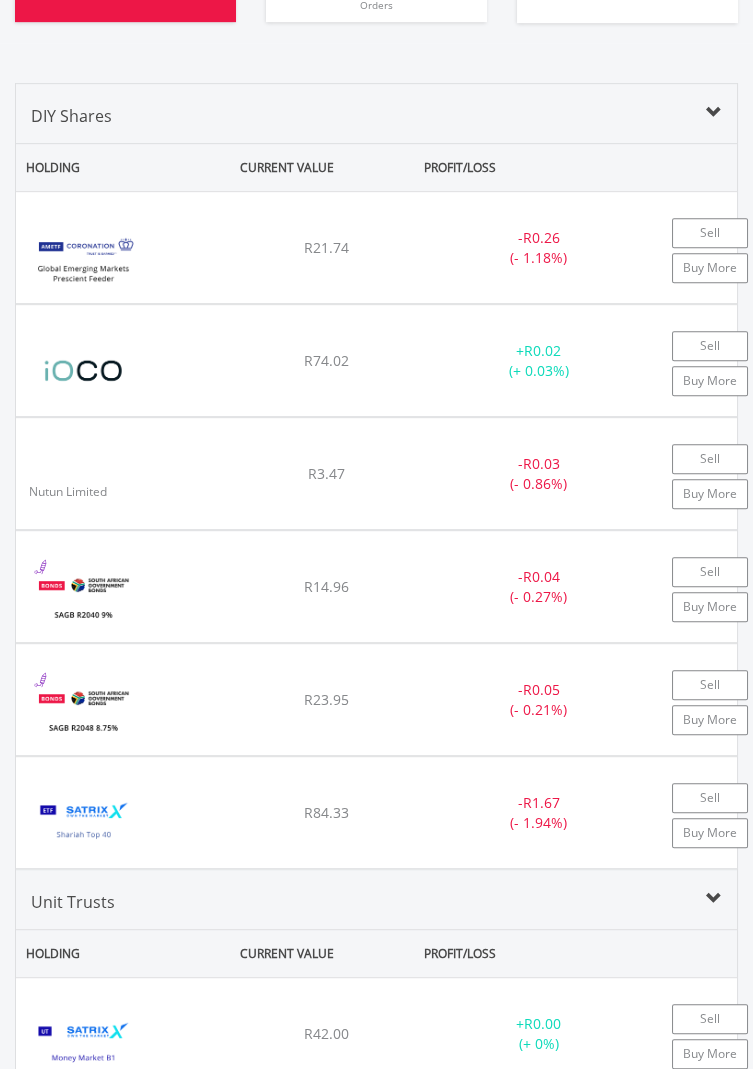 scroll, scrollTop: 1789, scrollLeft: 0, axis: vertical 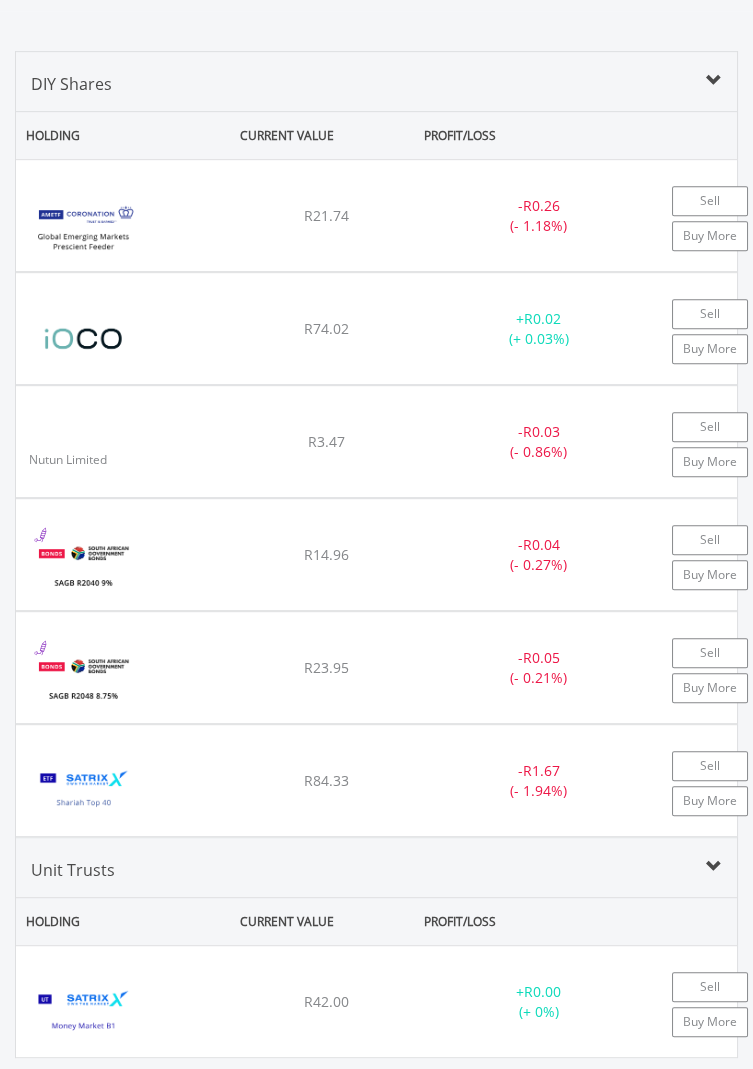click at bounding box center (83, 564) 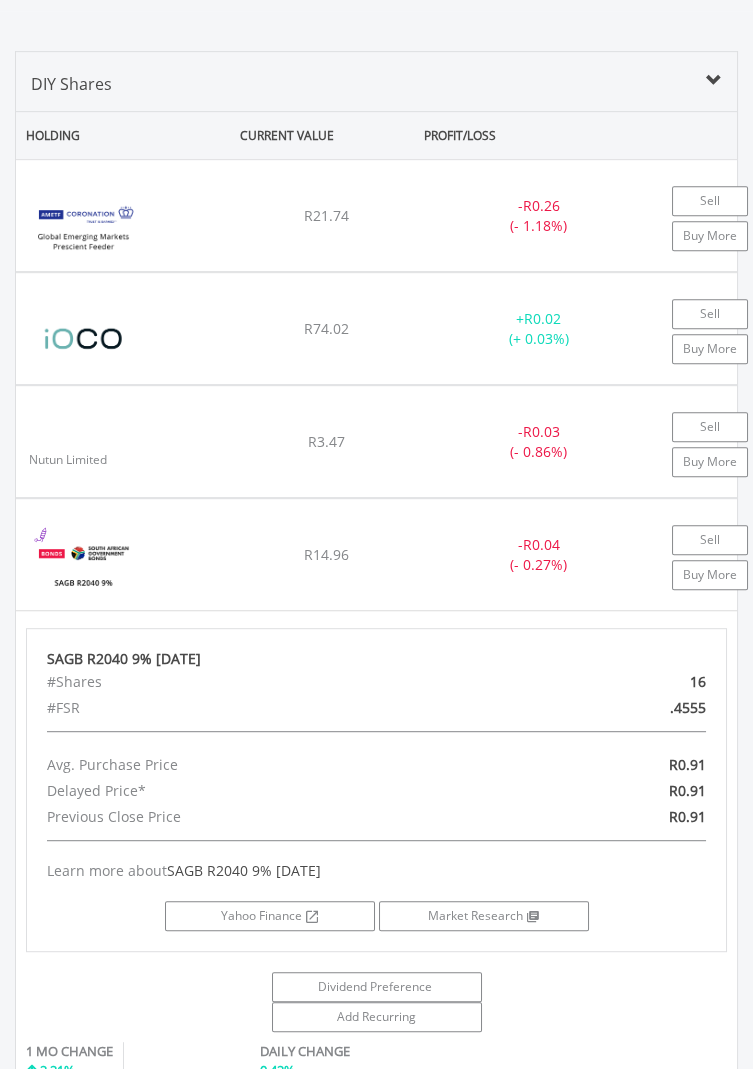 click on "DIY Shares" at bounding box center [376, 91] 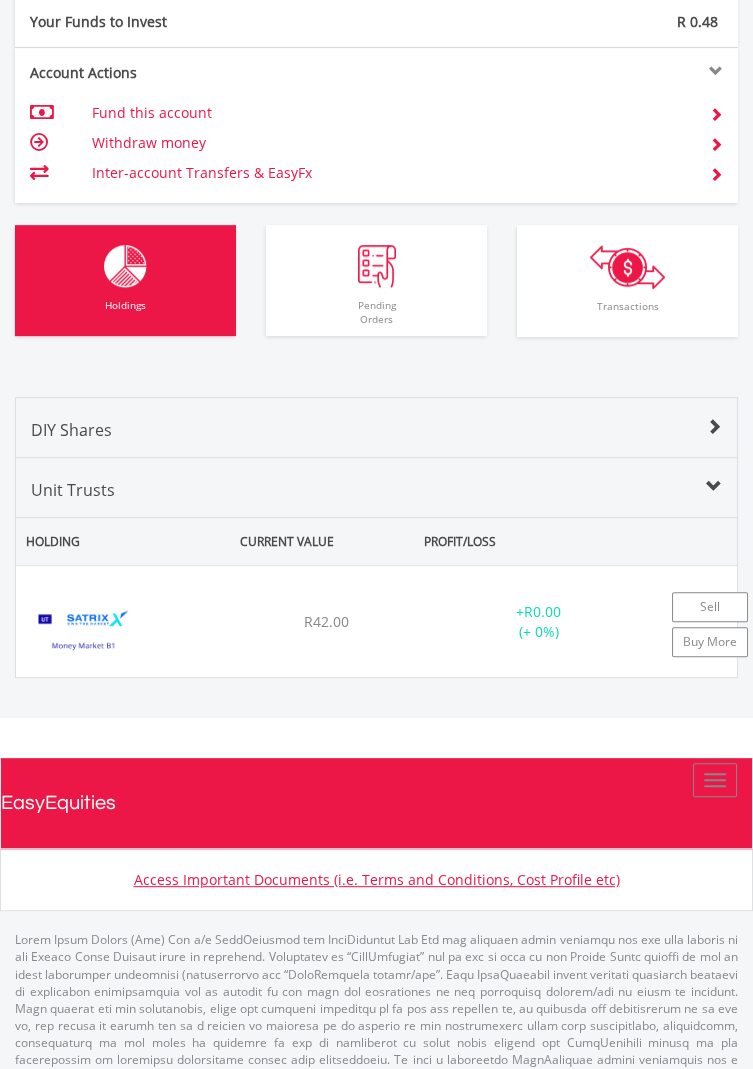 scroll, scrollTop: 1454, scrollLeft: 0, axis: vertical 